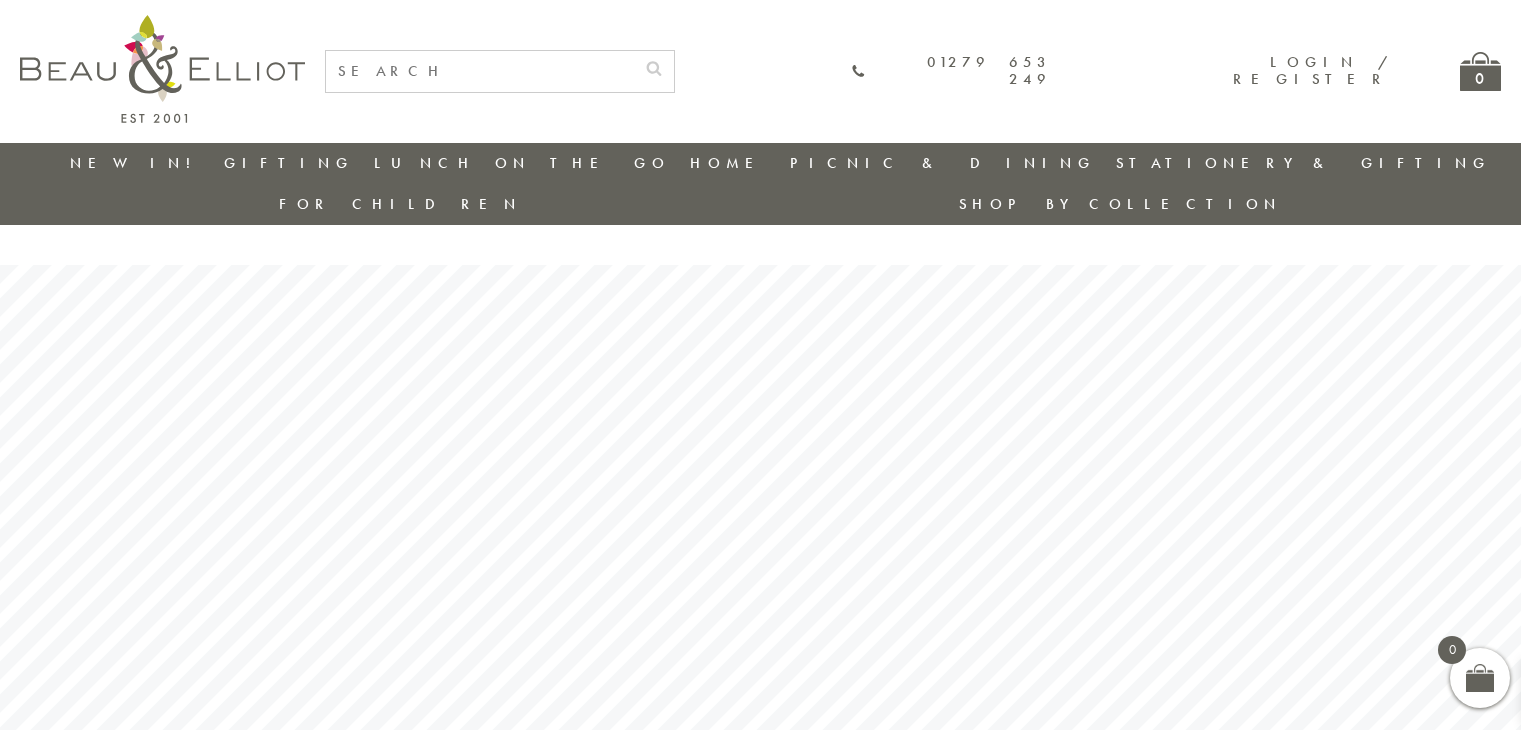 scroll, scrollTop: 0, scrollLeft: 0, axis: both 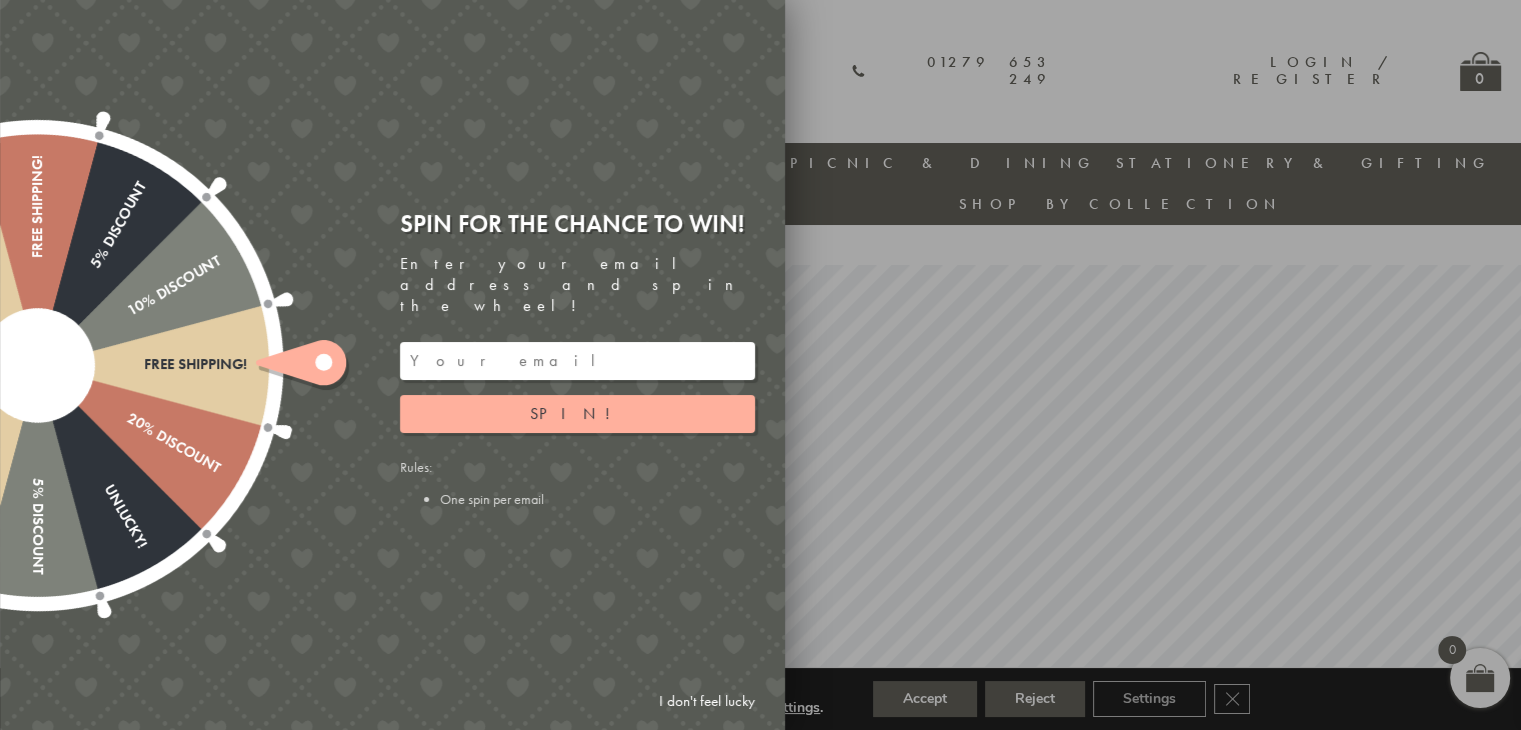 click at bounding box center (760, 365) 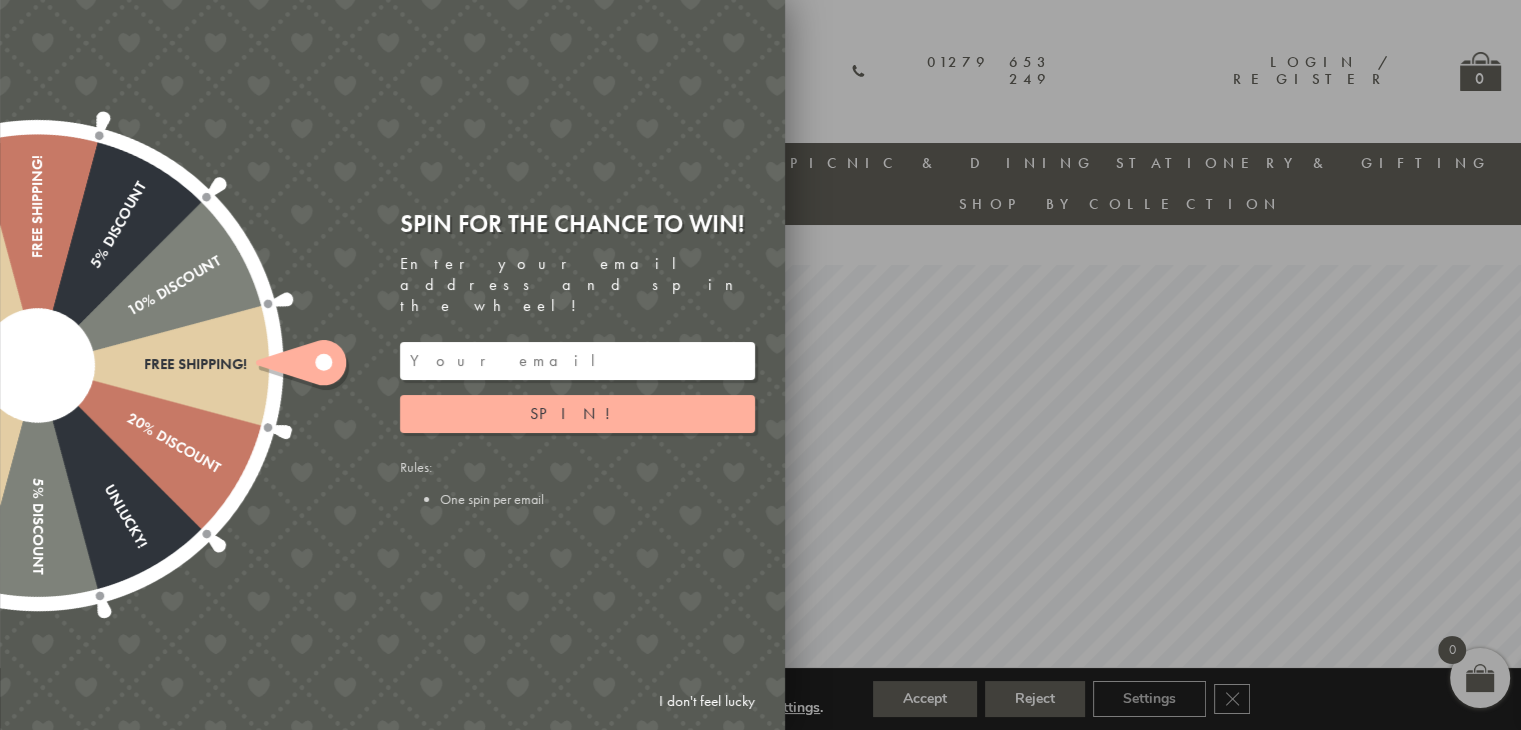 click on "I don't feel lucky" at bounding box center [707, 701] 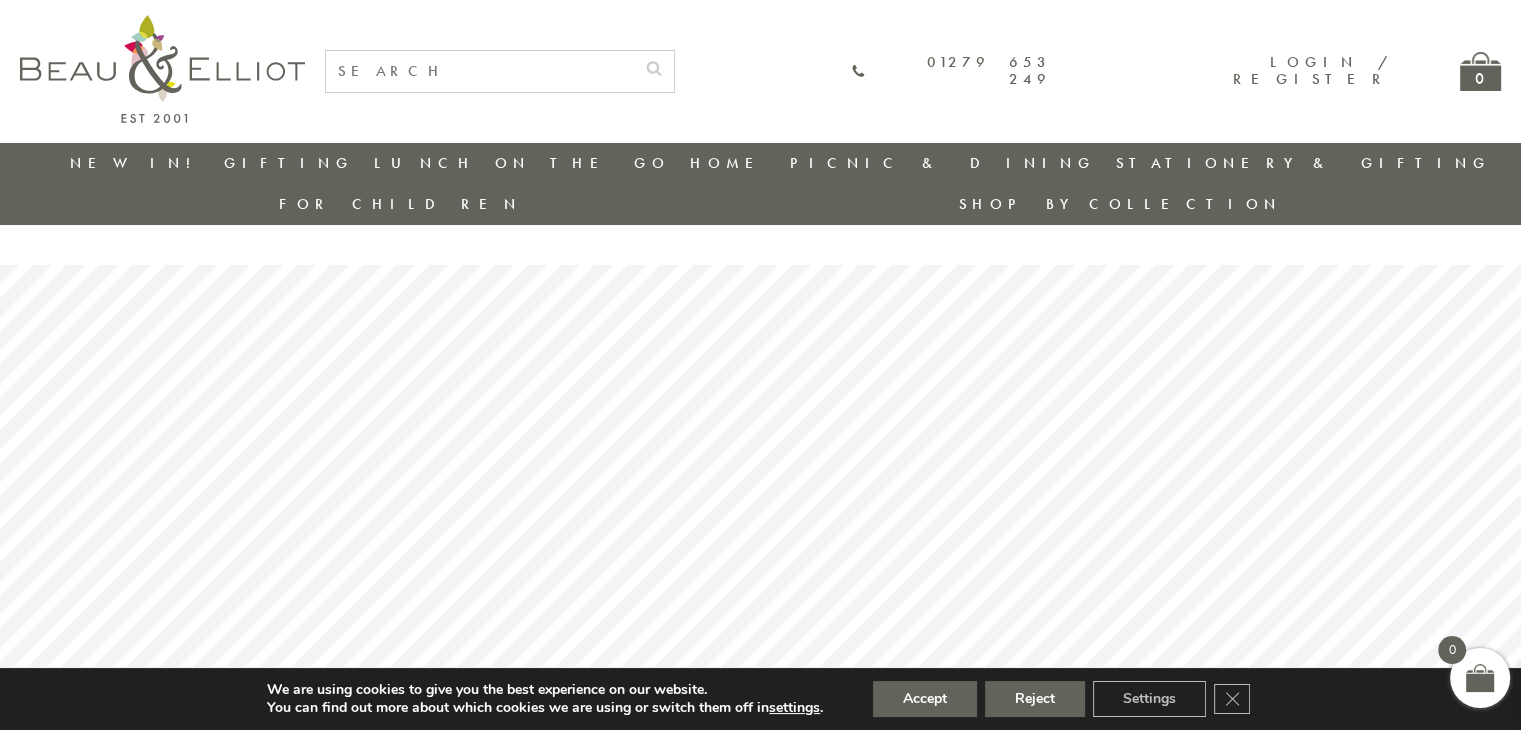 click at bounding box center [480, 71] 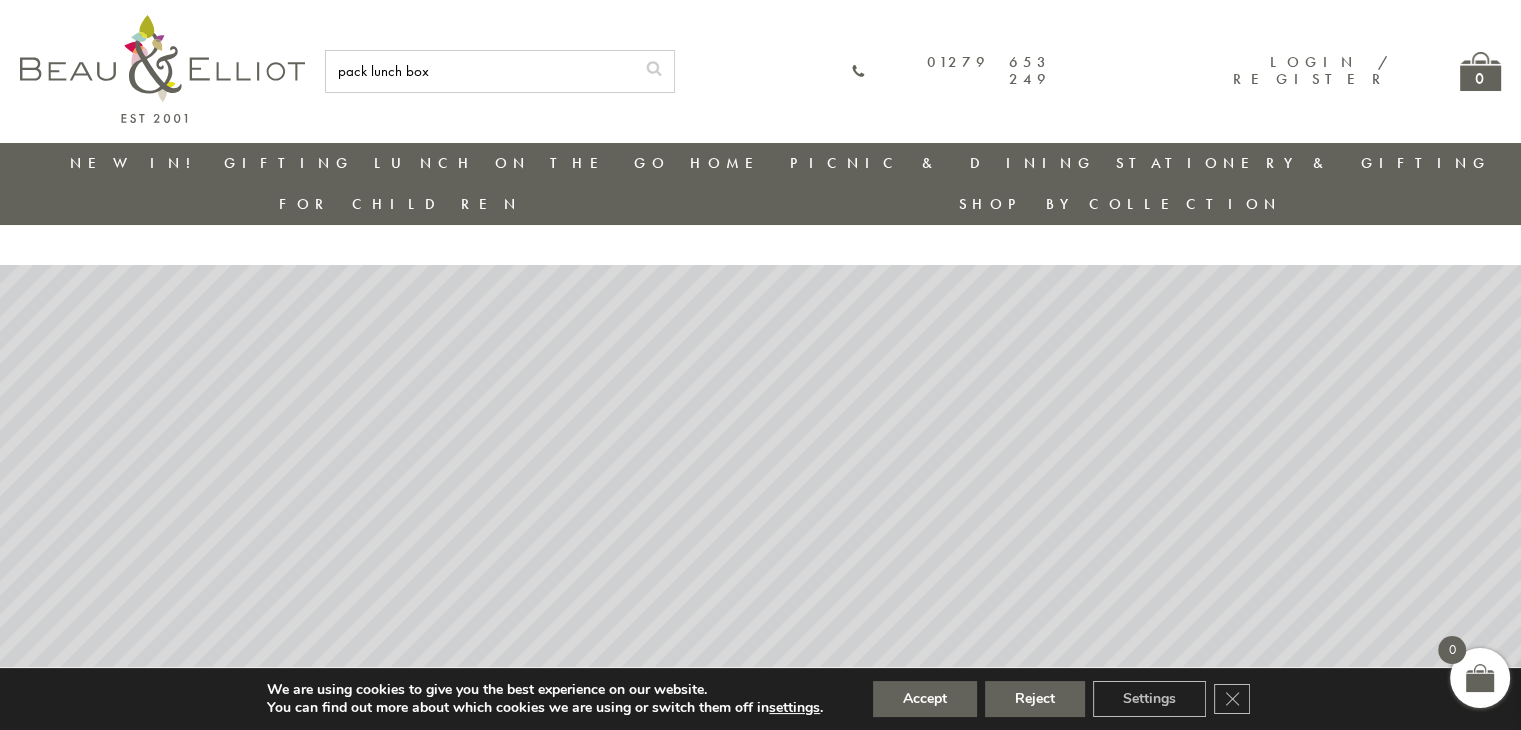 type on "pack lunch box" 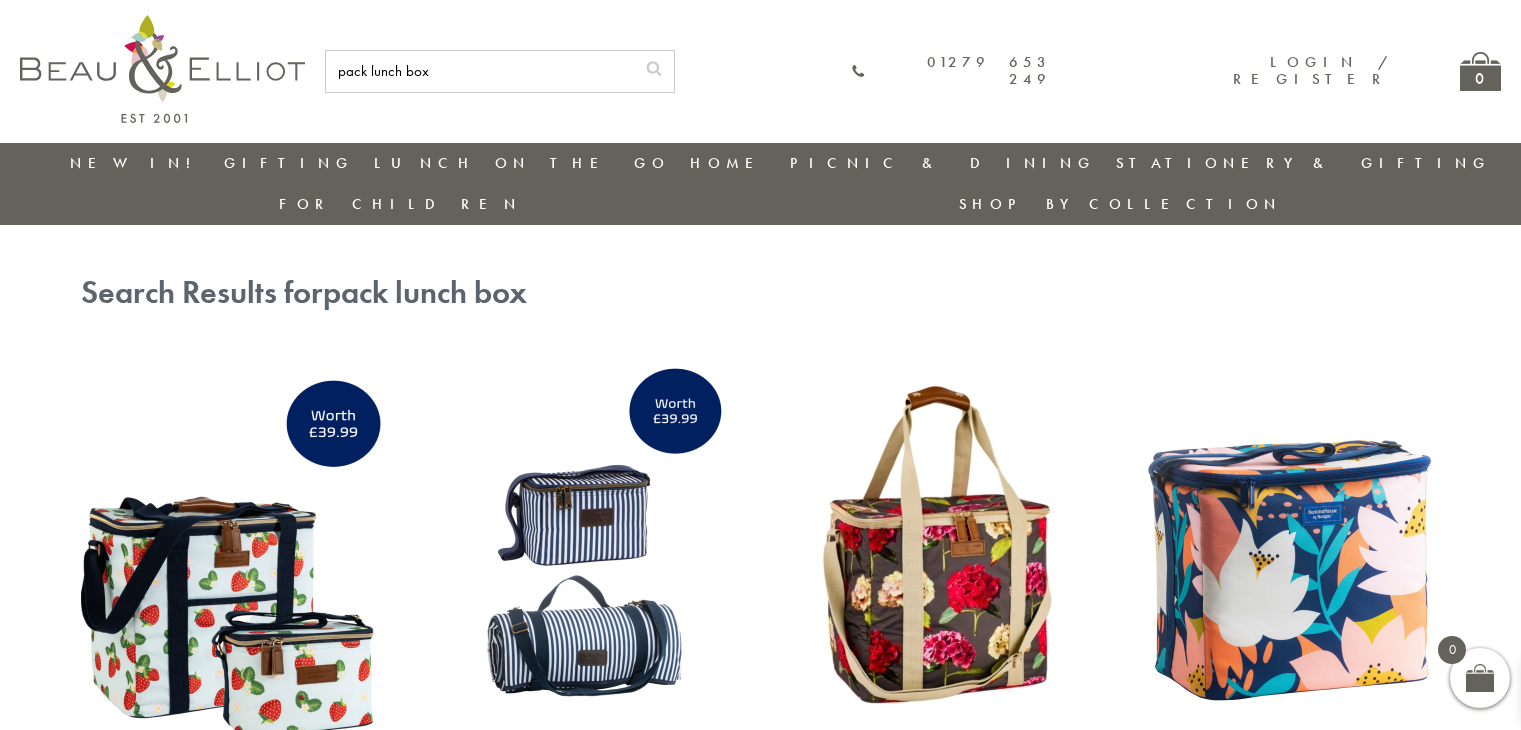 scroll, scrollTop: 0, scrollLeft: 0, axis: both 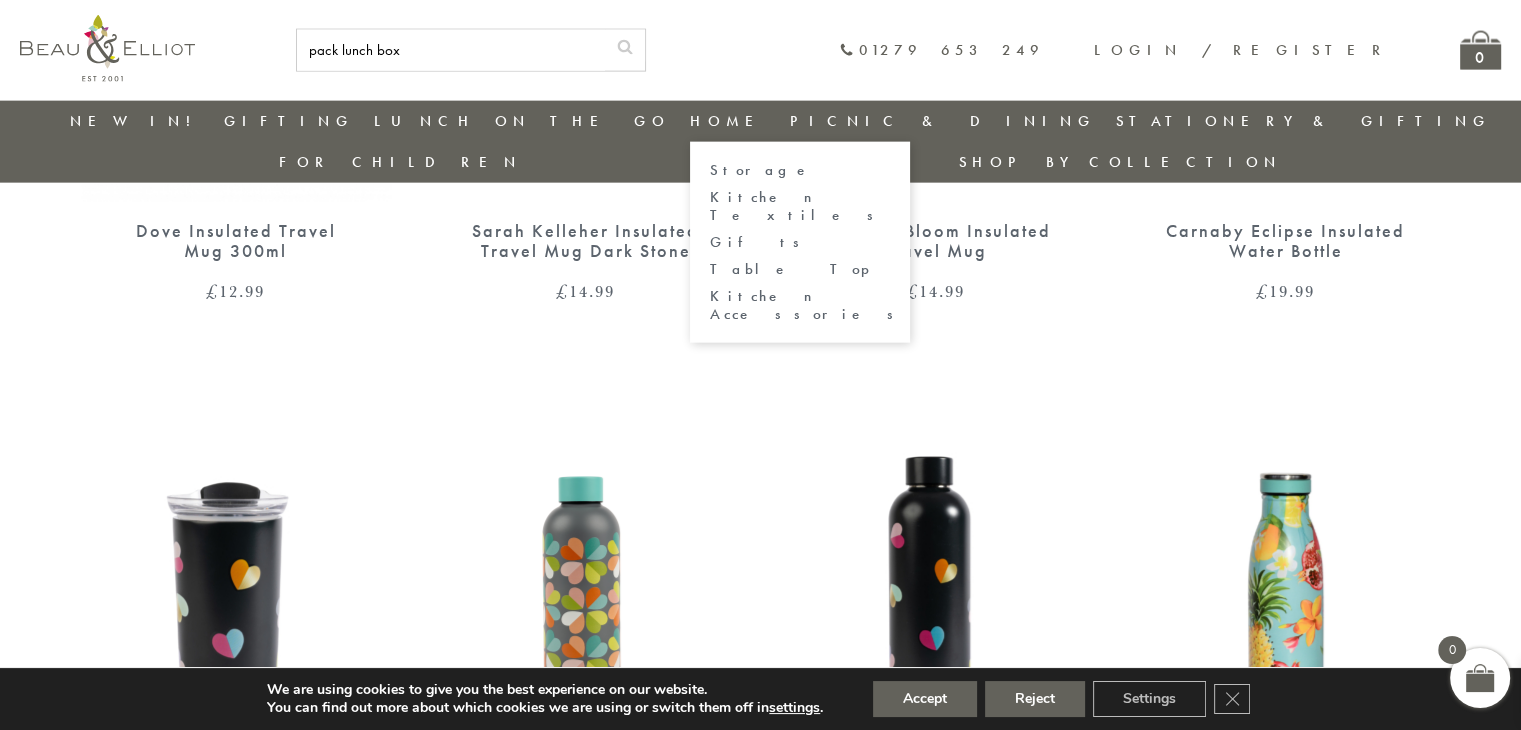 click on "Storage" at bounding box center [800, 170] 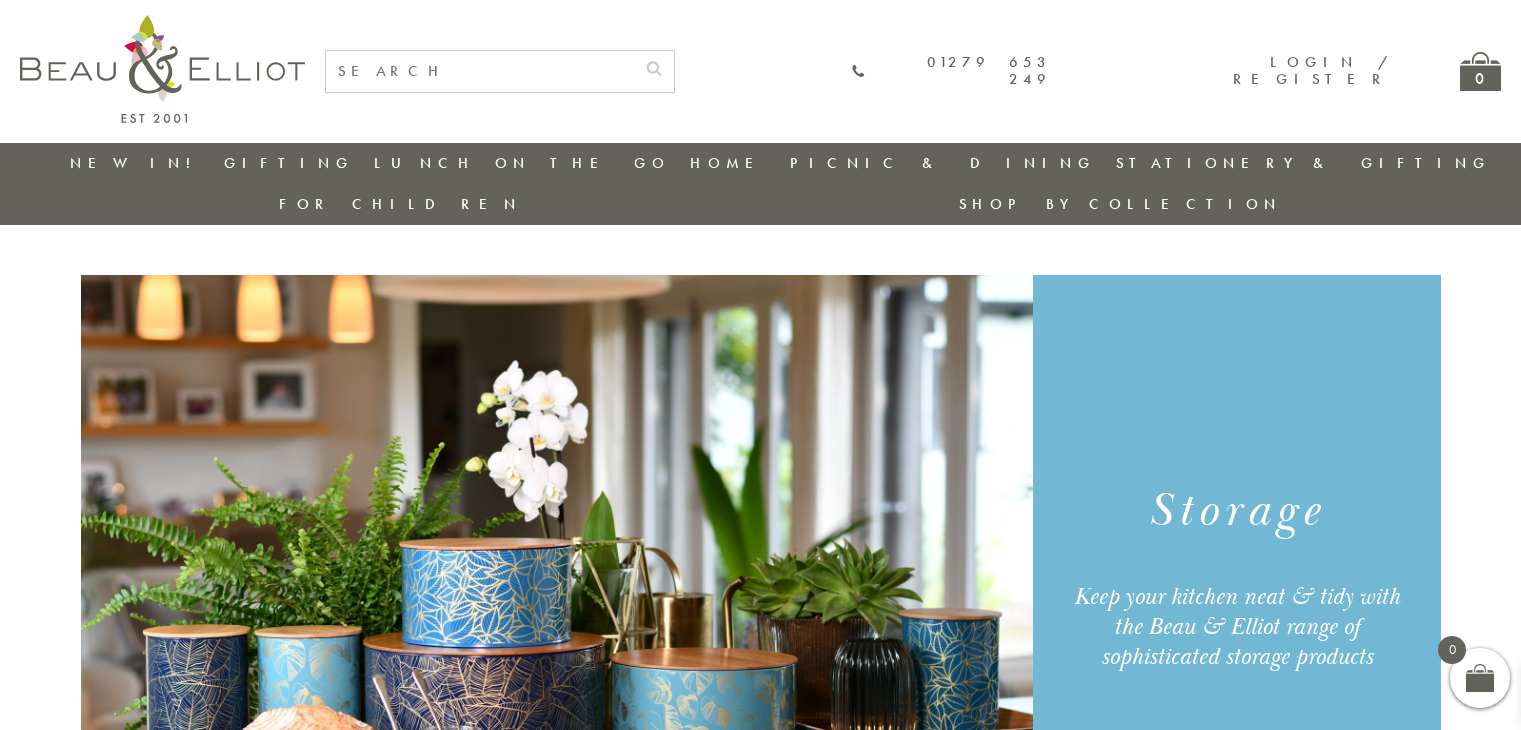 scroll, scrollTop: 0, scrollLeft: 0, axis: both 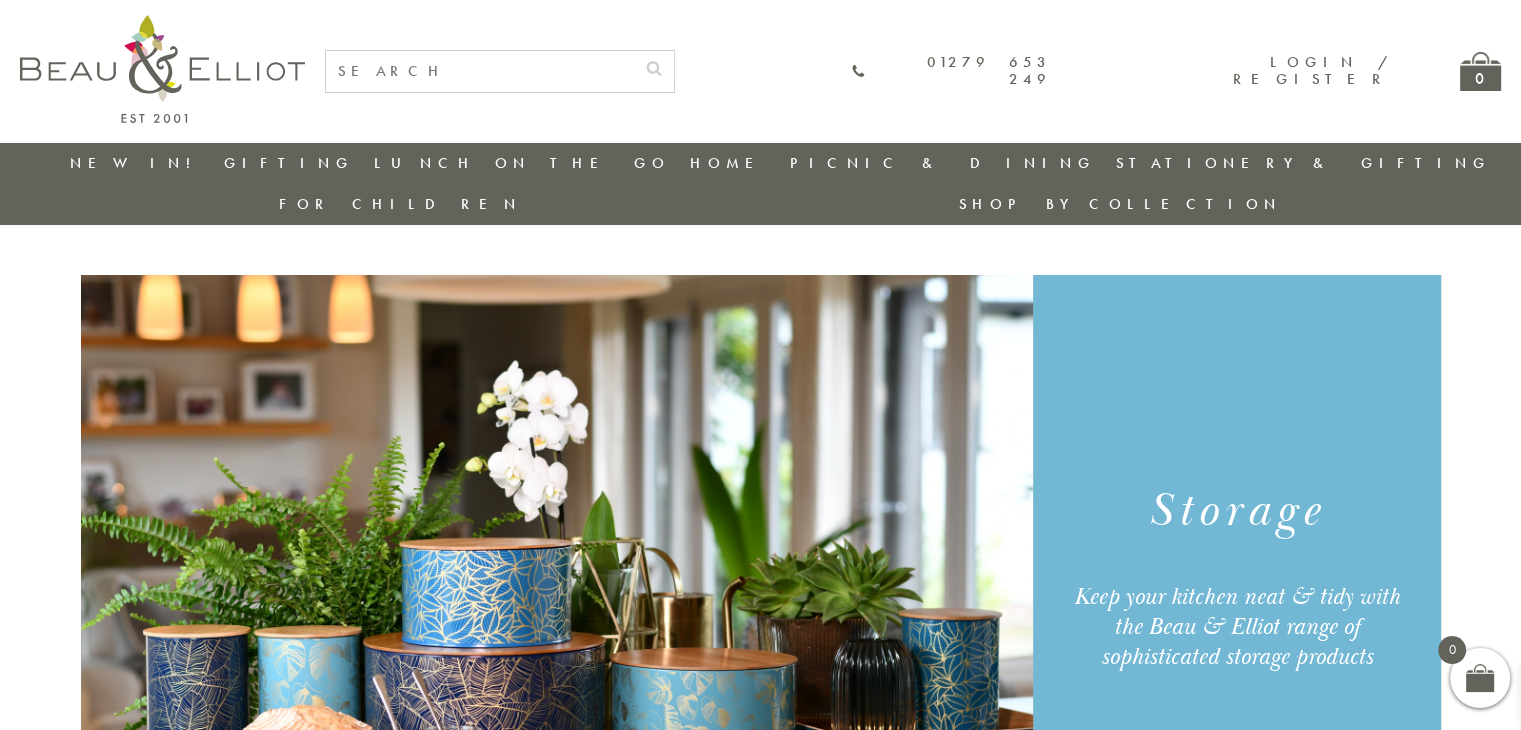 click on "New in!
Gifting Picnic & Dining
Lunch On The Go
Home
Lunch On The Go Insulated Lunch Bags
Insulated Drinks Bottles
Insulated Travel Mugs
Insulated Flasks
Children's
Men on the Go
Home Storage
Kitchen Textiles
Gifts
Table Top
Kitchen Accessories
Picnic & Dining Picnic Cool Bags & Family Picnic Sets
Dining Outdoors
Blankets & Cushions
Picnic Hampers / Picnic Baskets
Gifts
Stationery & Gifting
For Children Children's Drinks Bottles
Lunch Bags
Mother & Baby
Tableware
Shop by collection Sarah Kelleher
Oxford and Lexington
Coconut Grove
Carnaby
Strawberries & Cream
Monogram
Emily
Confetti
Navy Broken-hearted
Boho
Manhattan
St Ives
Riviera
Three Rivers
Botanicals
Monochrome
Waikiki
Guatemala
Tribal Fusion
Madagascar
Gardenia
Vibe
Champagne Edit" at bounding box center (760, 184) 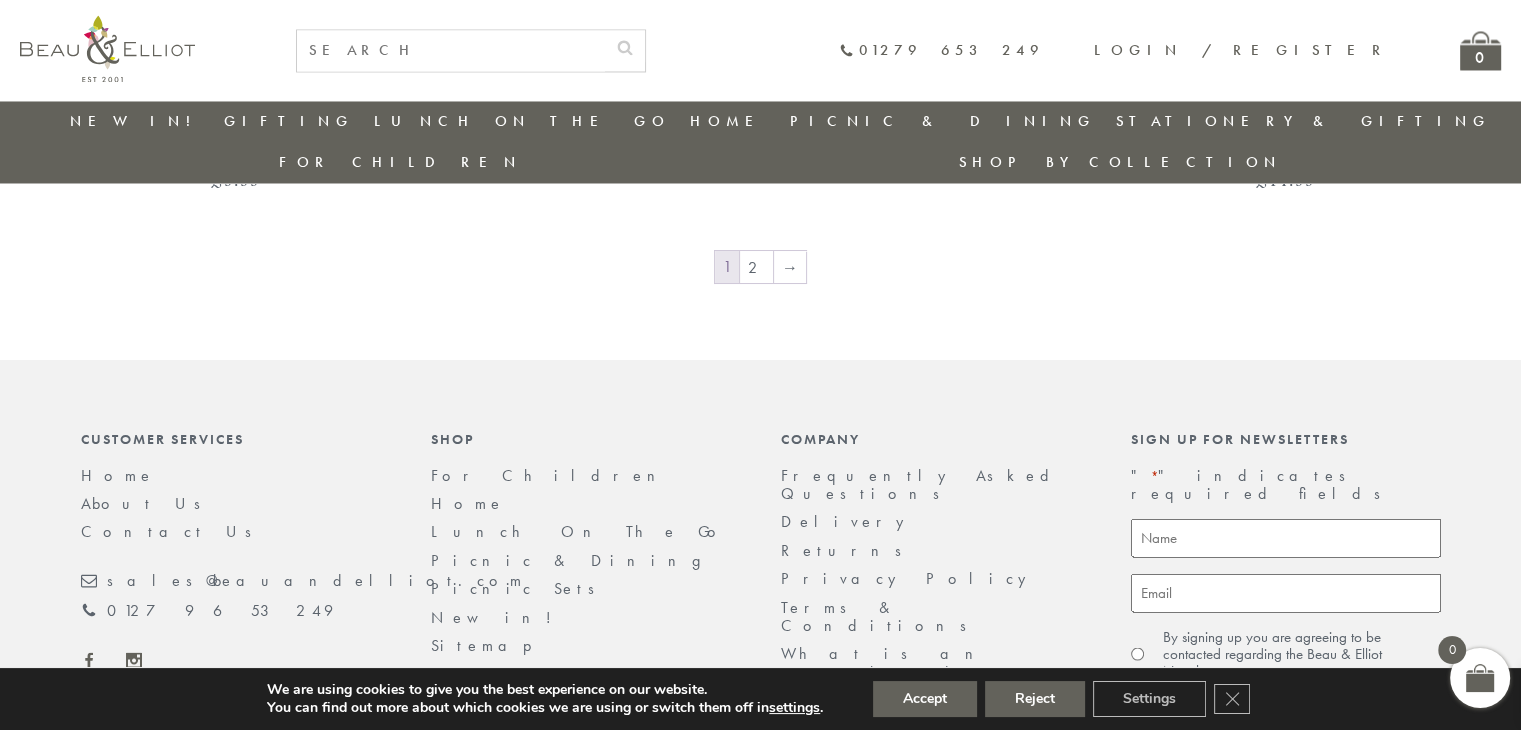 scroll, scrollTop: 3538, scrollLeft: 0, axis: vertical 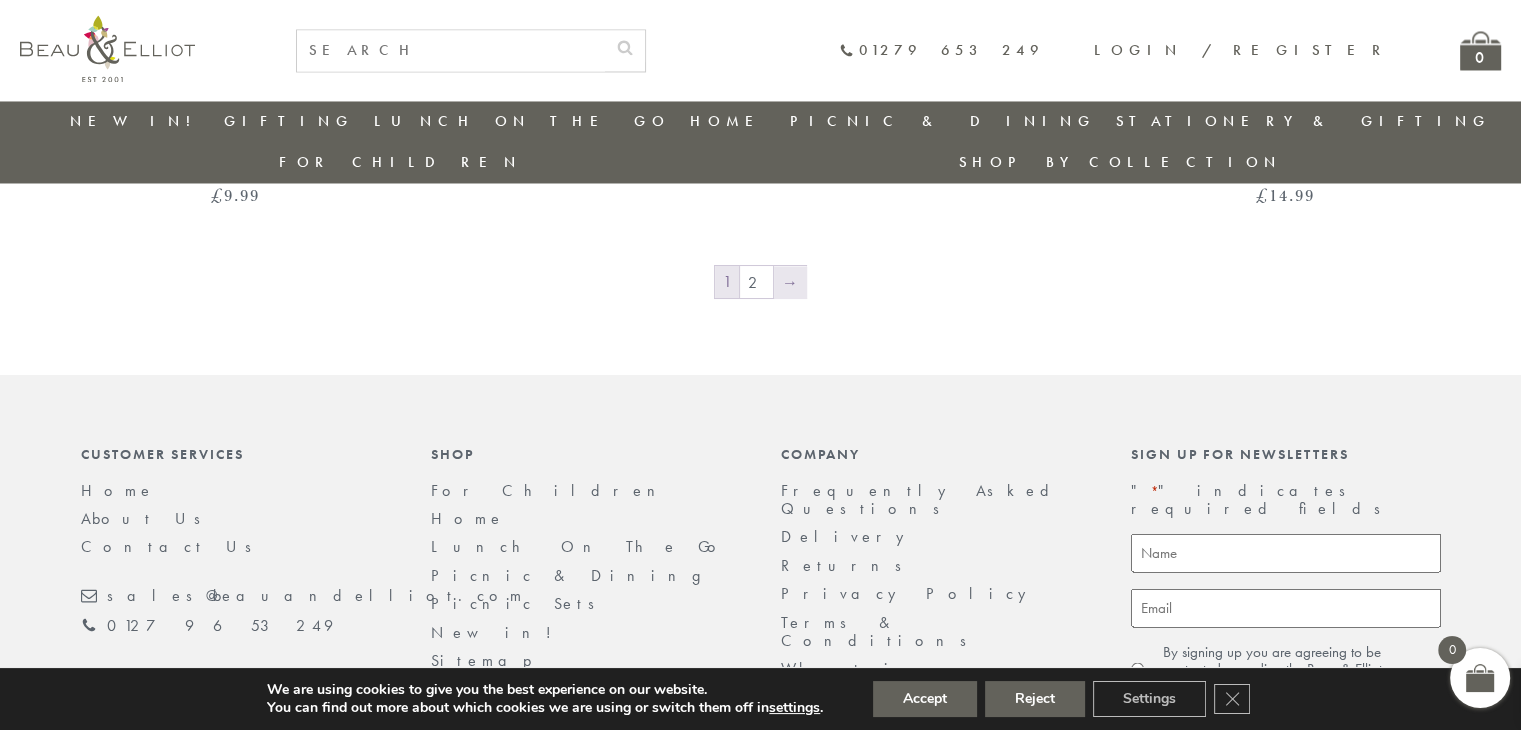 click on "→" at bounding box center [790, 282] 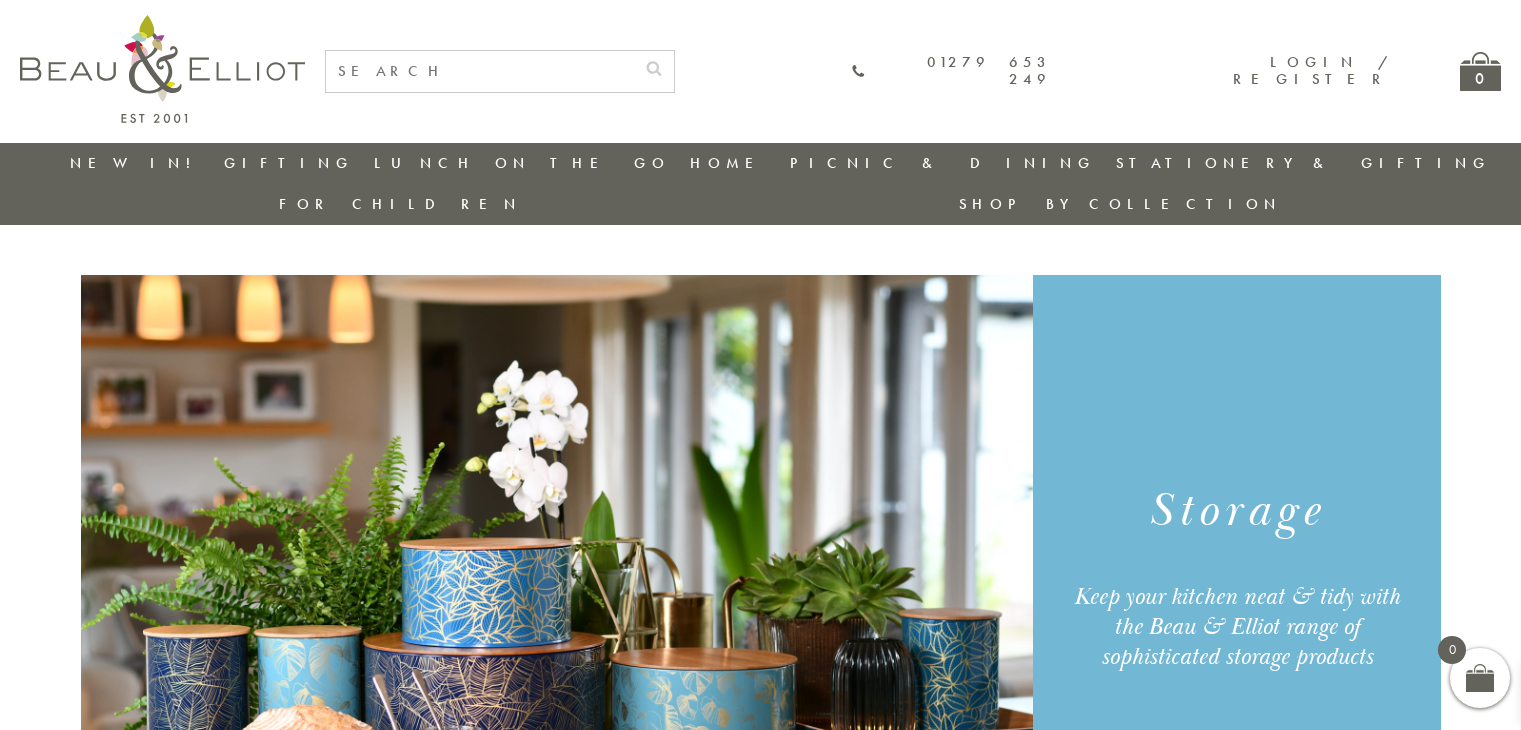 scroll, scrollTop: 0, scrollLeft: 0, axis: both 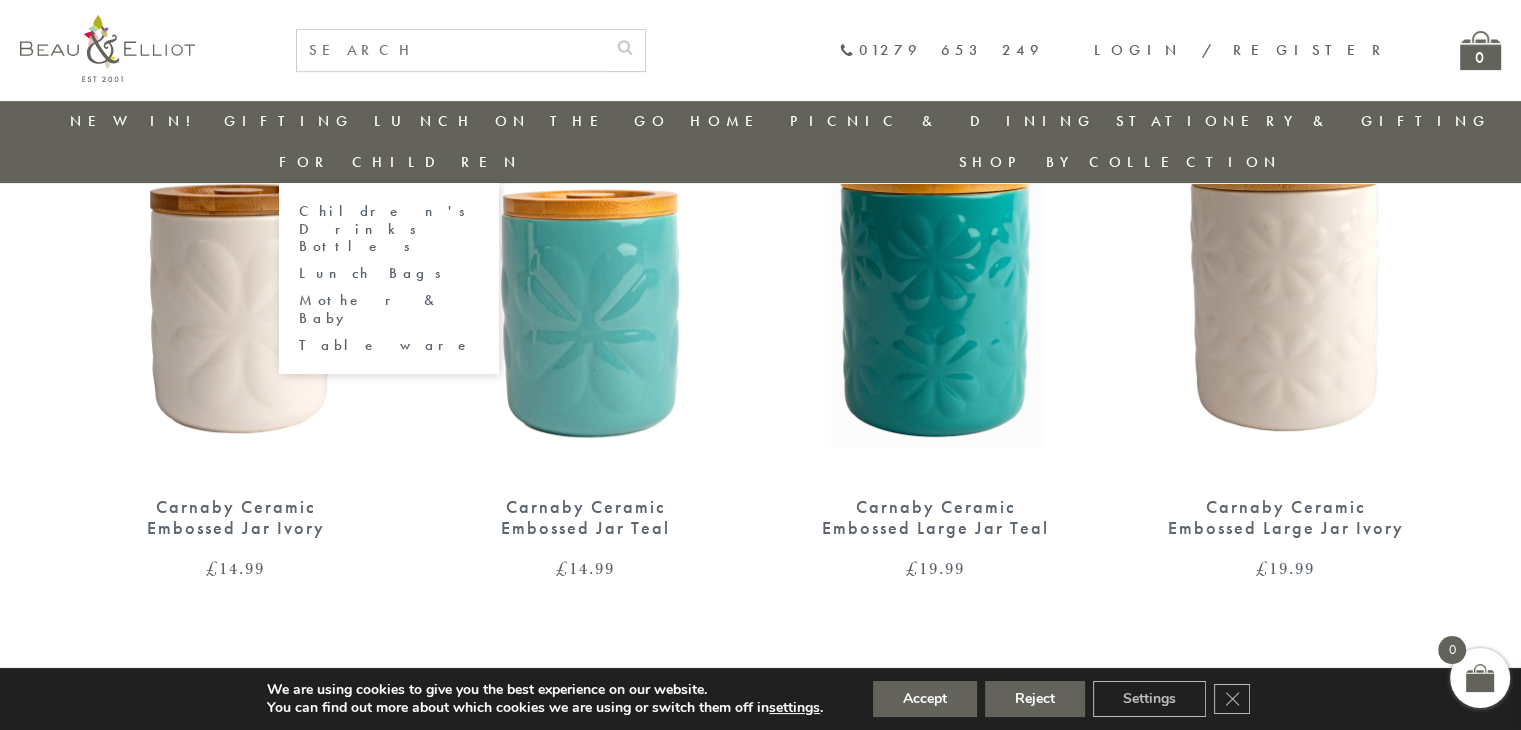 click on "Lunch Bags" at bounding box center (389, 273) 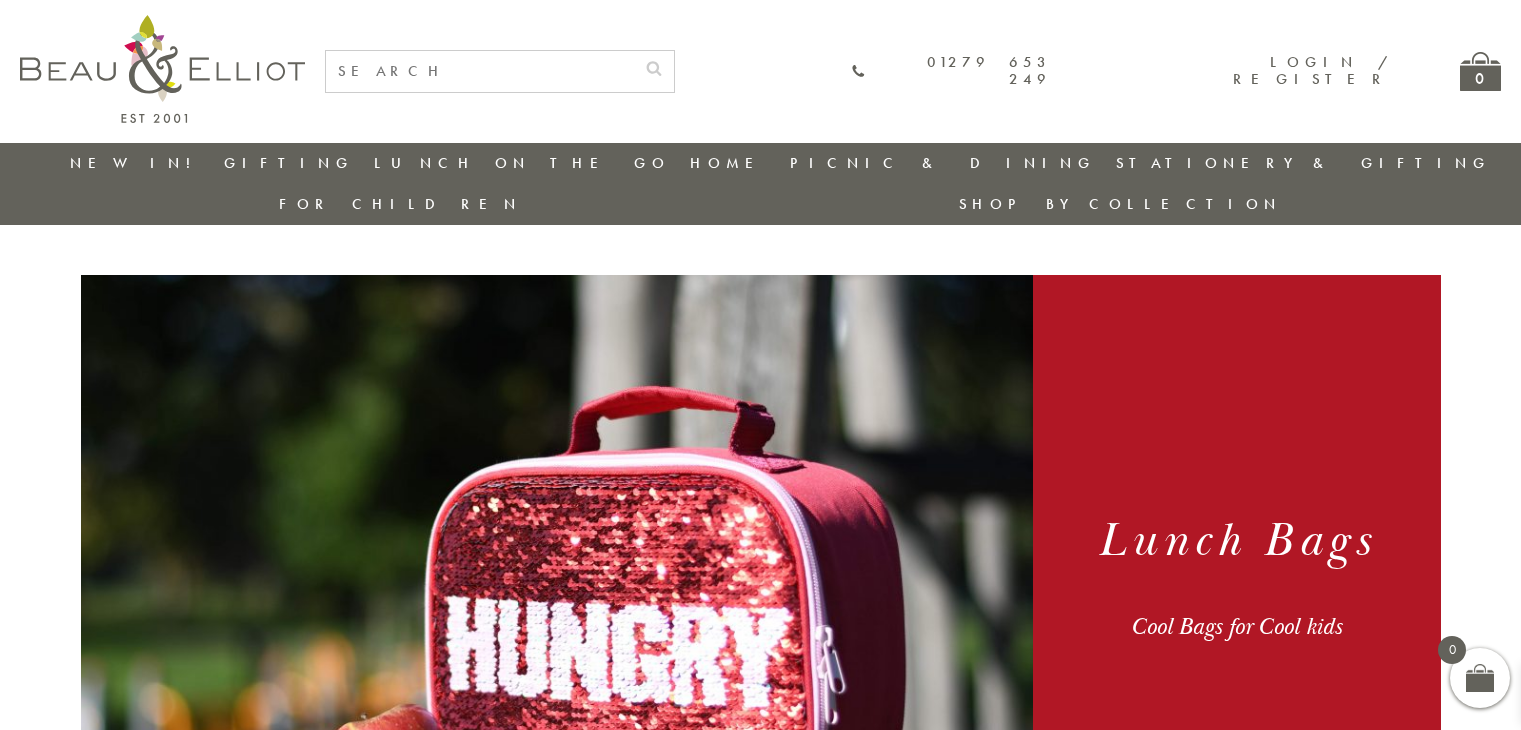scroll, scrollTop: 0, scrollLeft: 0, axis: both 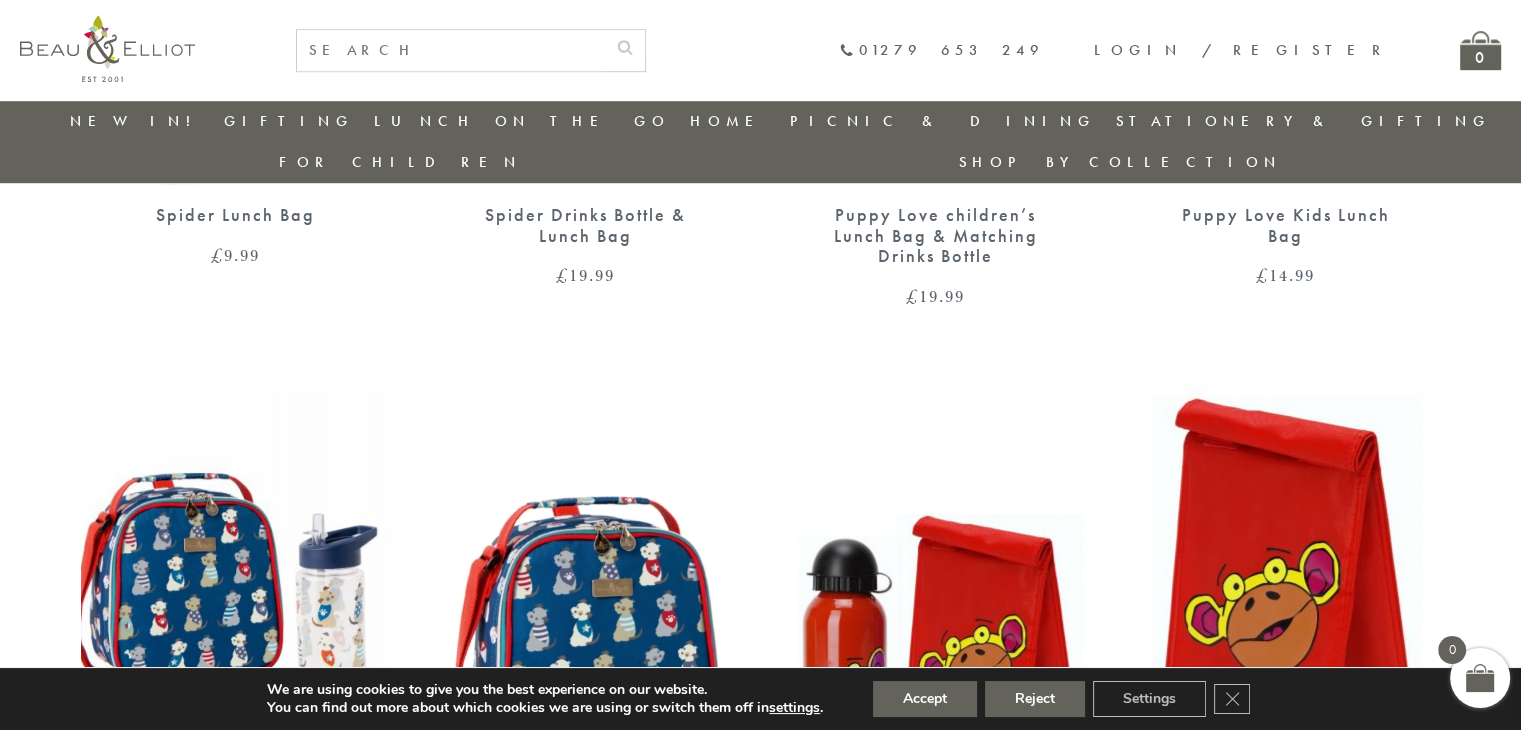click on "New in!" at bounding box center (137, 121) 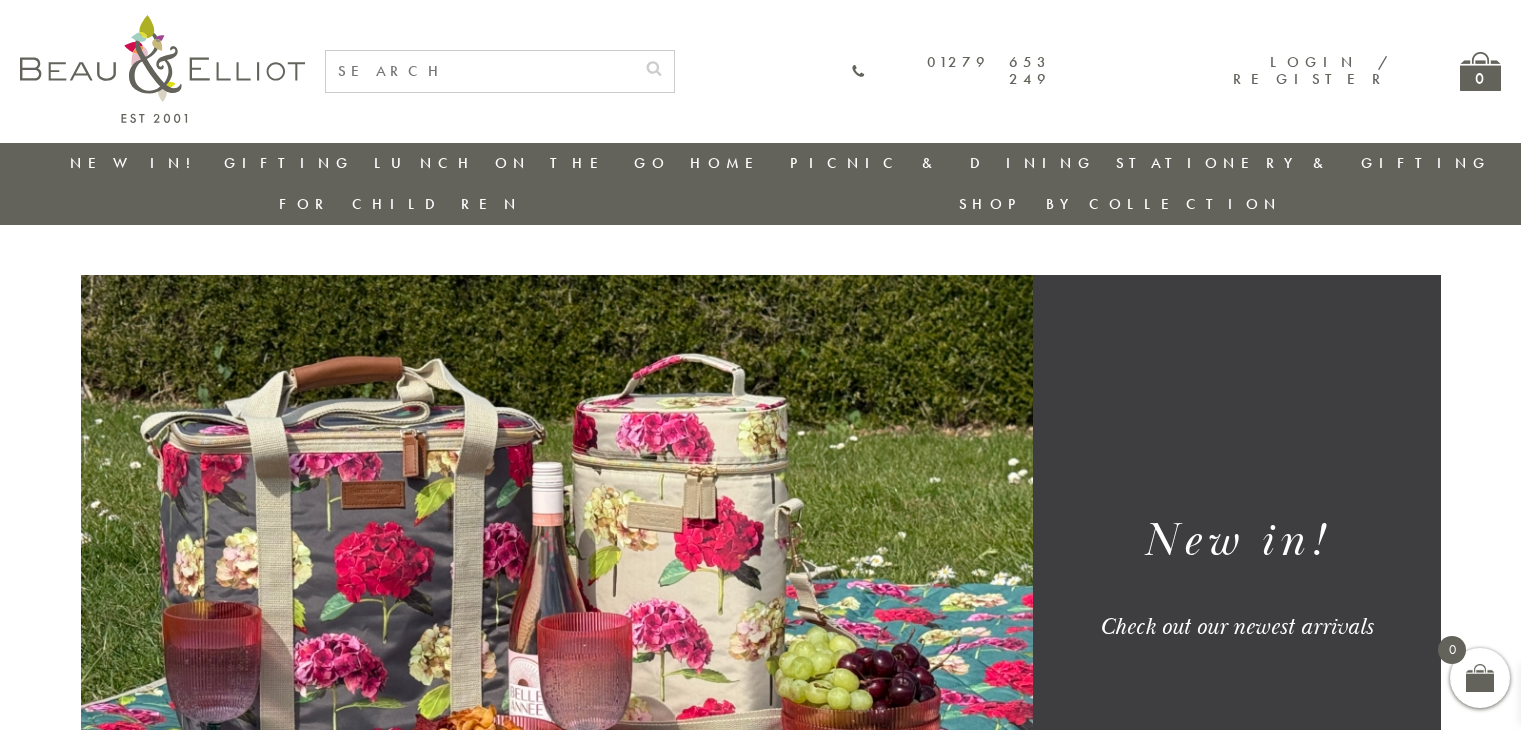 scroll, scrollTop: 0, scrollLeft: 0, axis: both 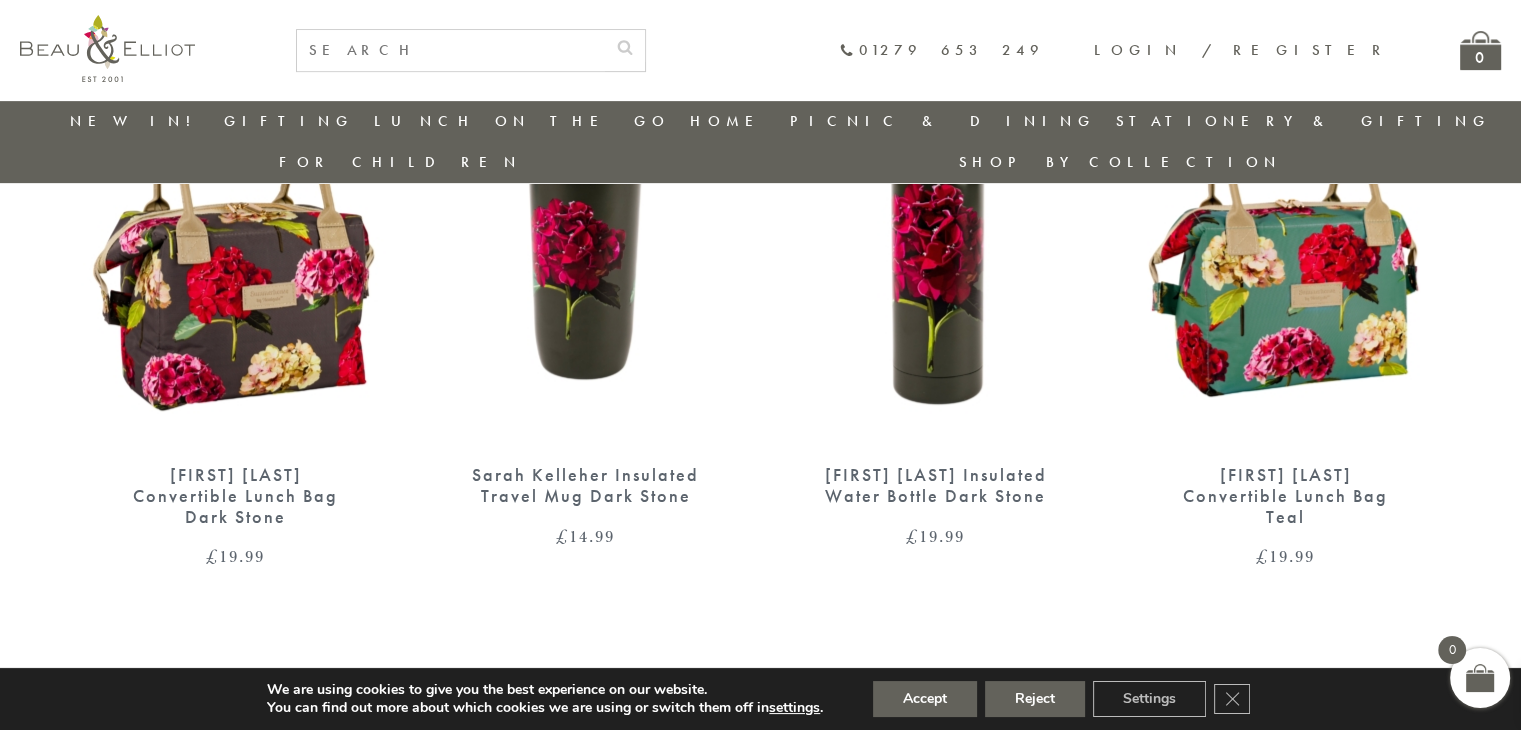 click at bounding box center (586, 245) 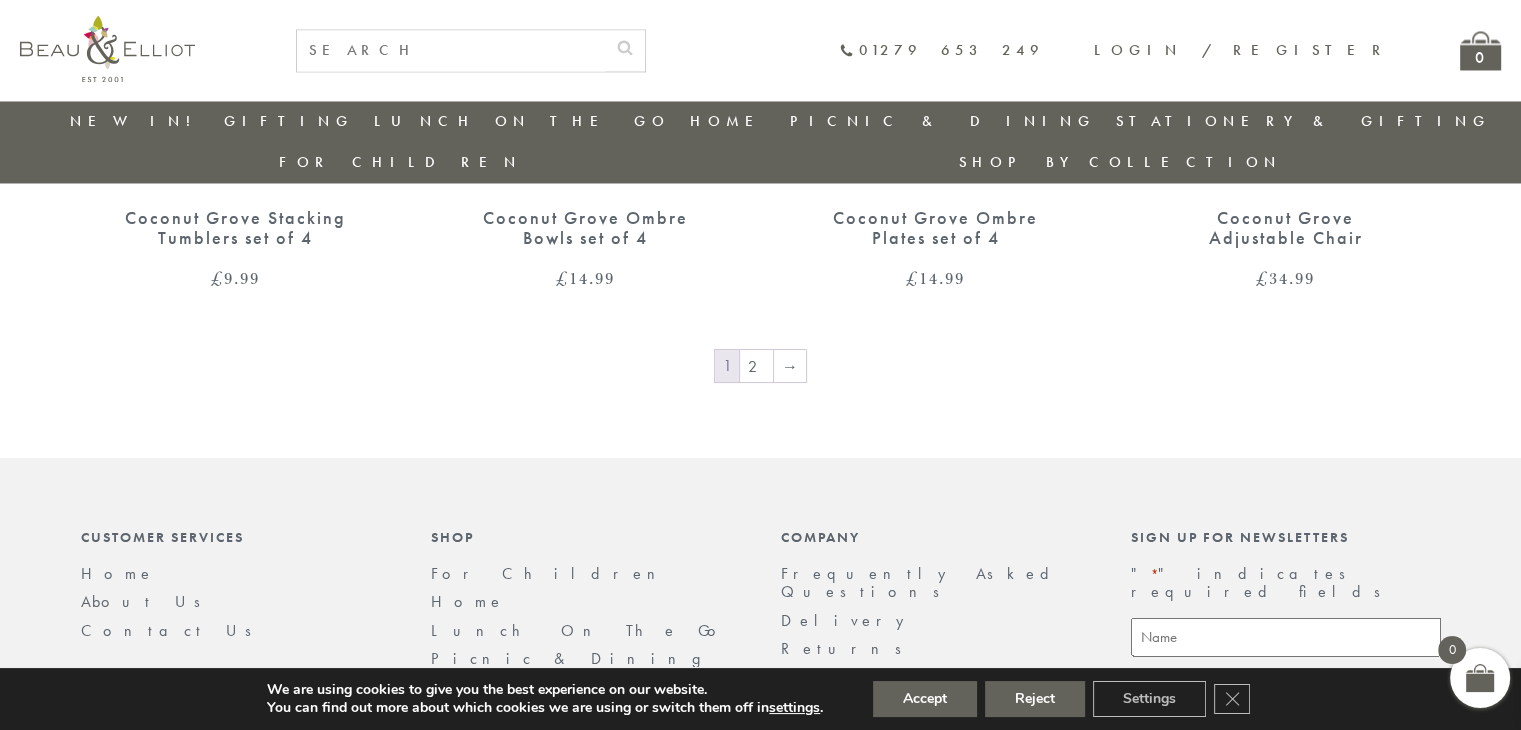 scroll, scrollTop: 3497, scrollLeft: 0, axis: vertical 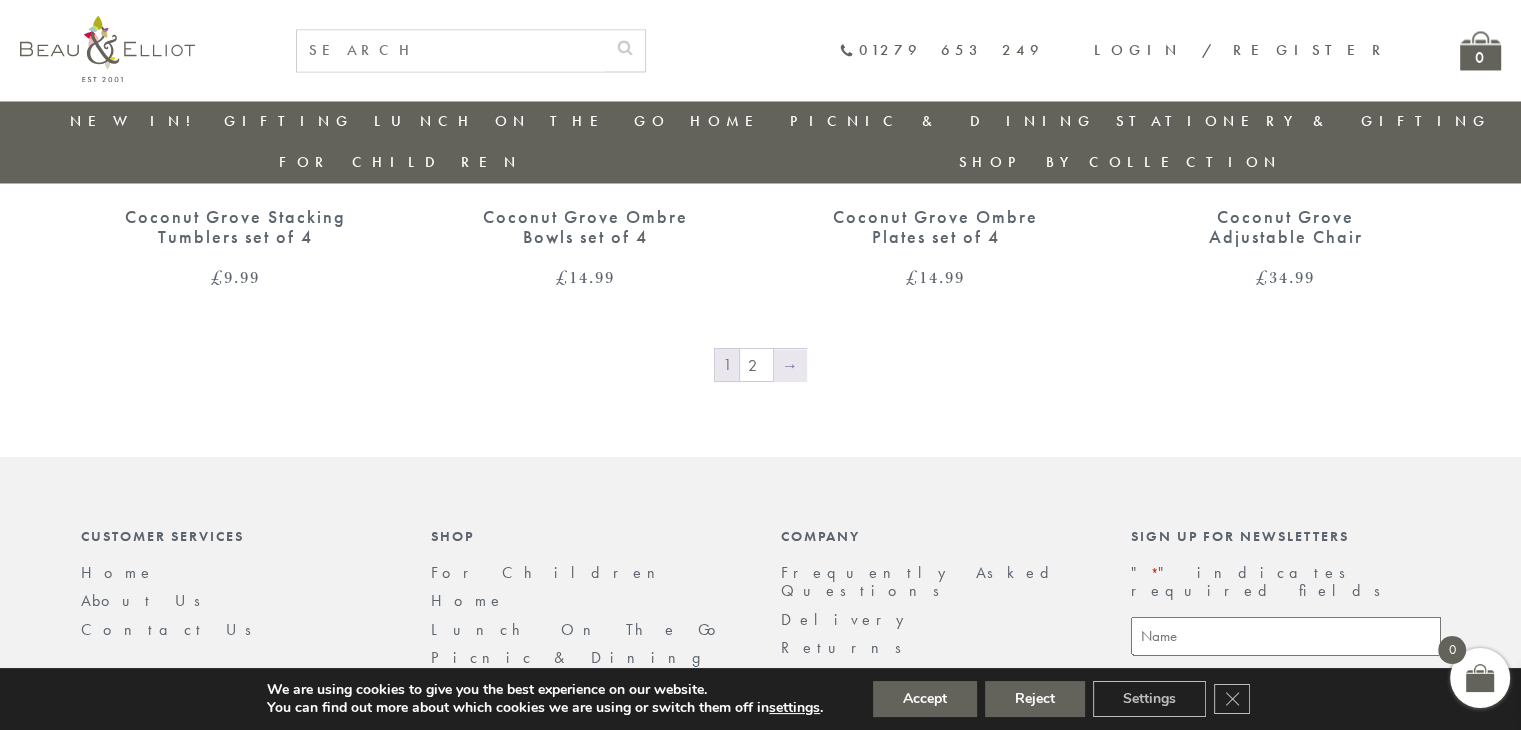 click on "→" at bounding box center (790, 365) 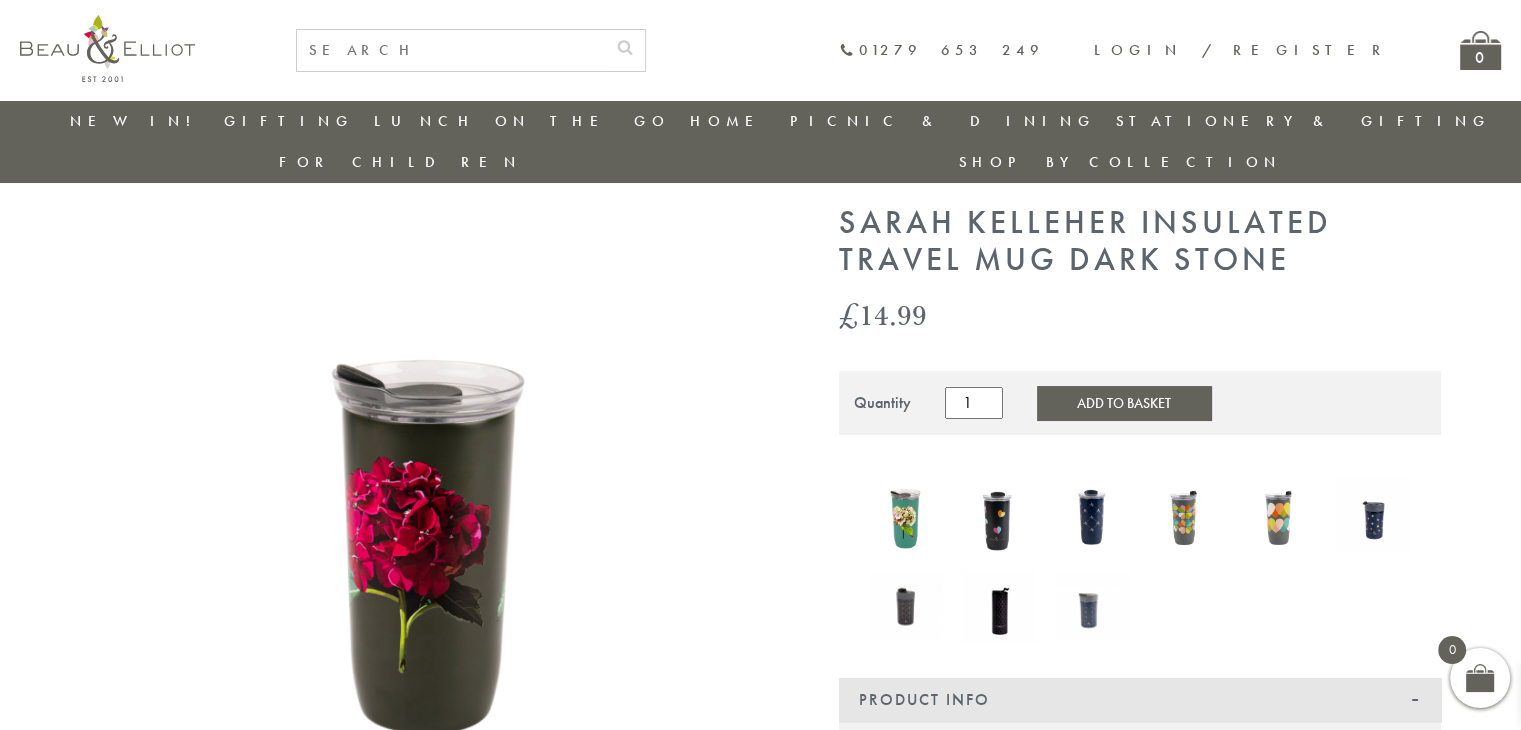 scroll, scrollTop: 0, scrollLeft: 0, axis: both 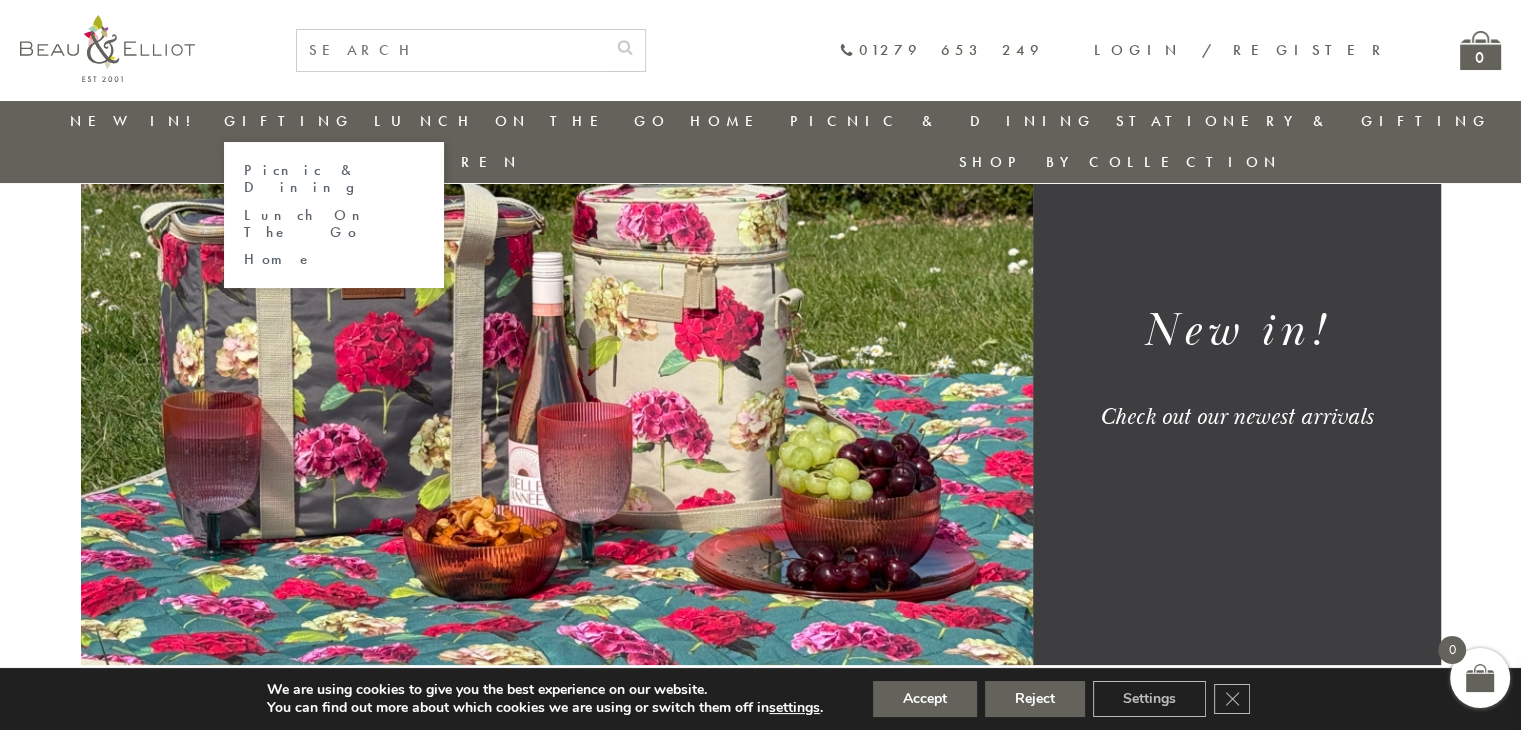 click on "Picnic & Dining" at bounding box center [334, 179] 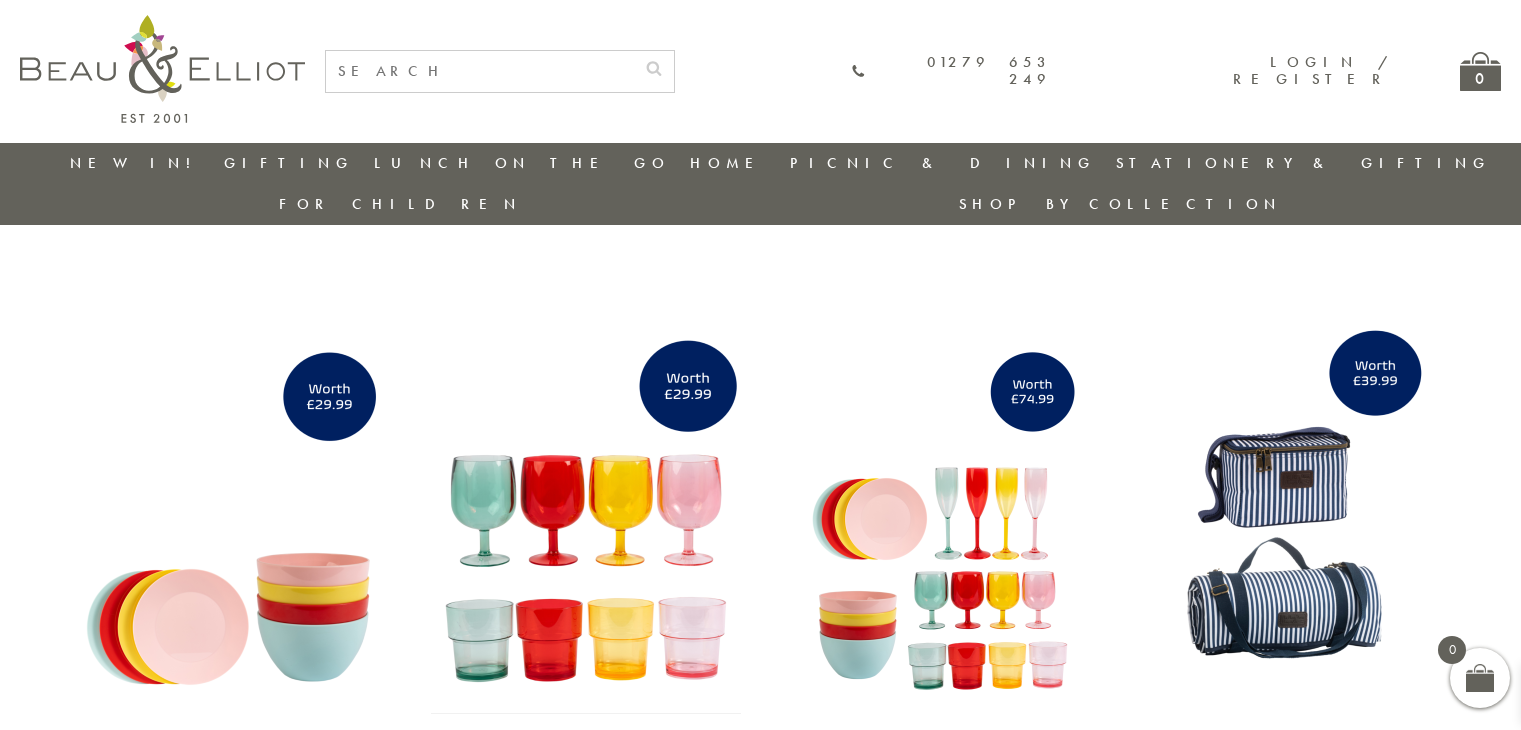scroll, scrollTop: 0, scrollLeft: 0, axis: both 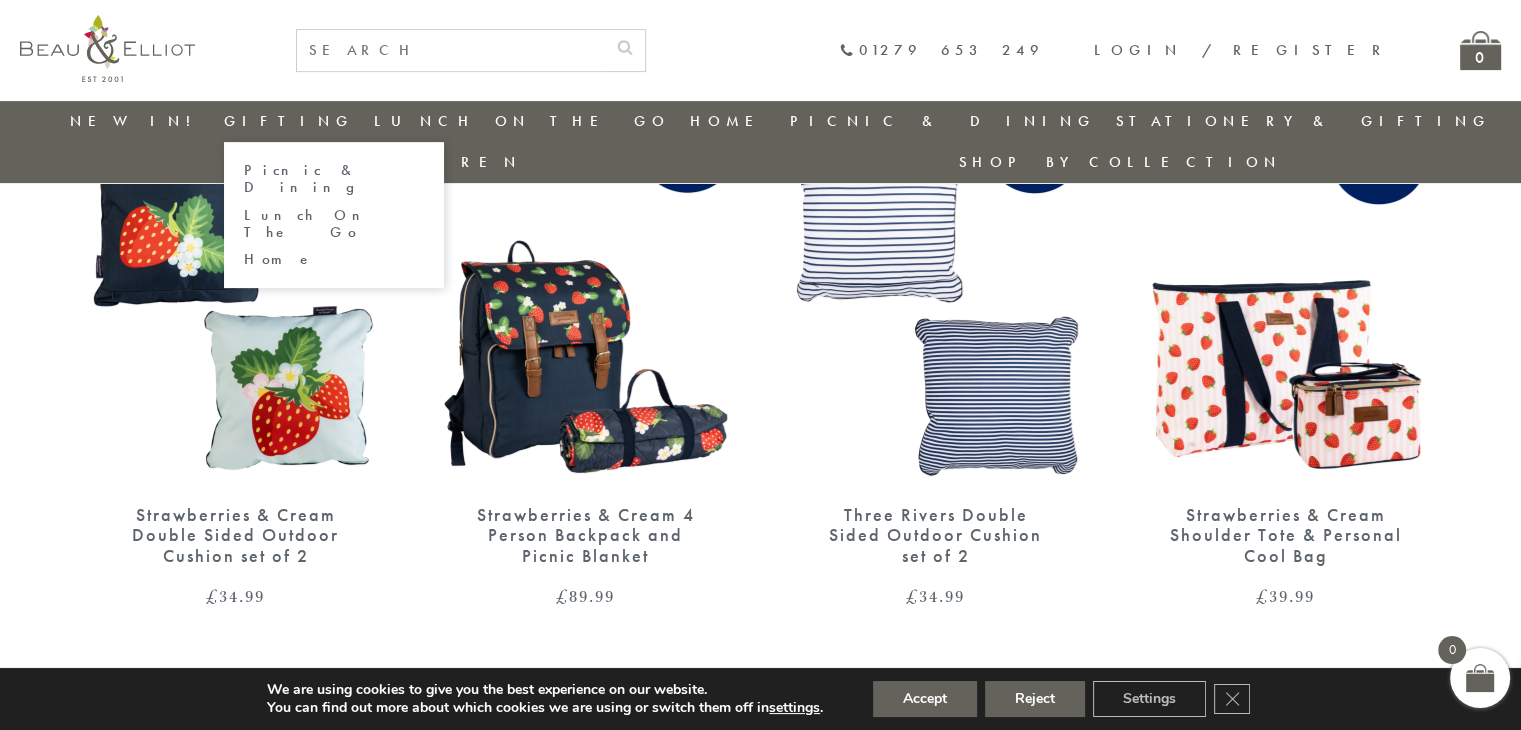 click on "Lunch On The Go" at bounding box center [334, 224] 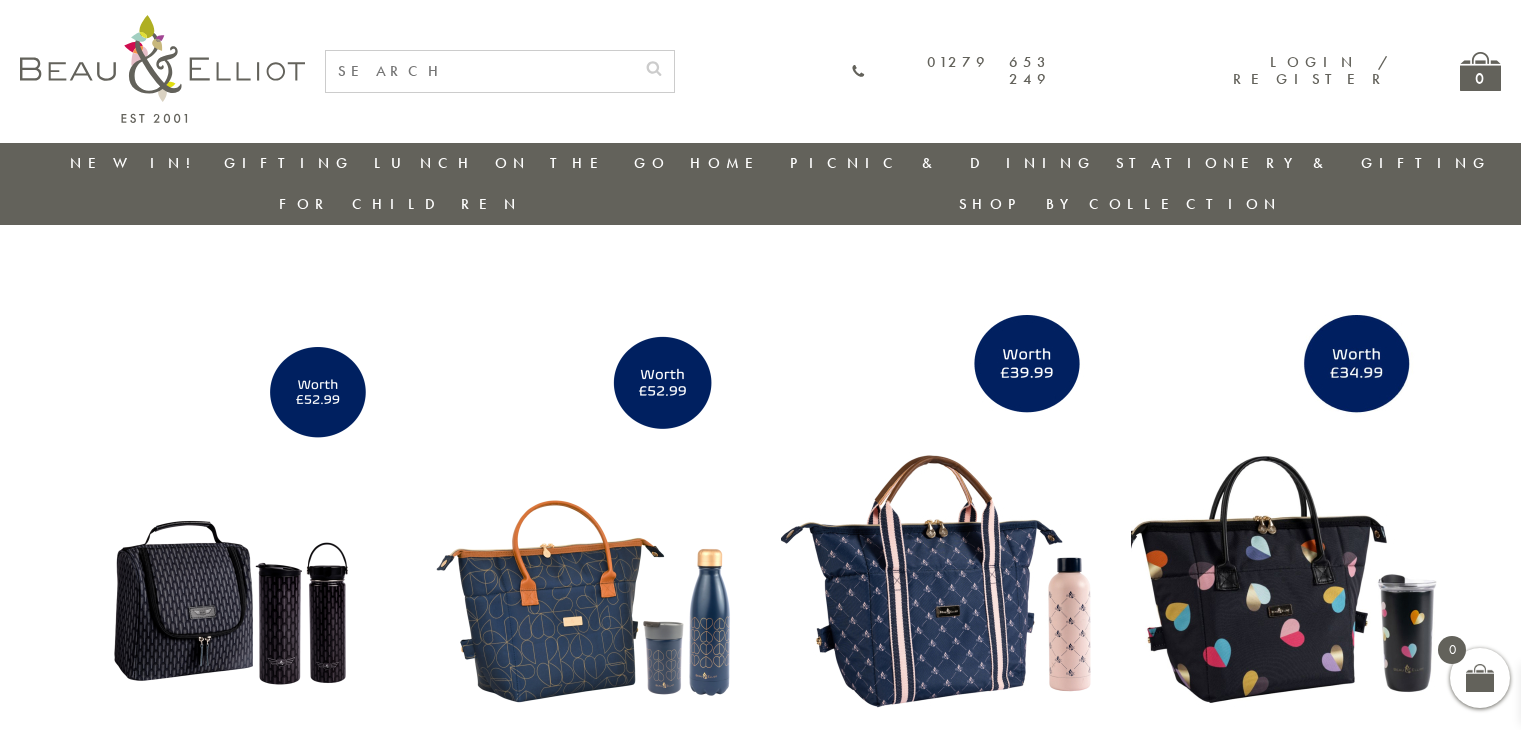 scroll, scrollTop: 0, scrollLeft: 0, axis: both 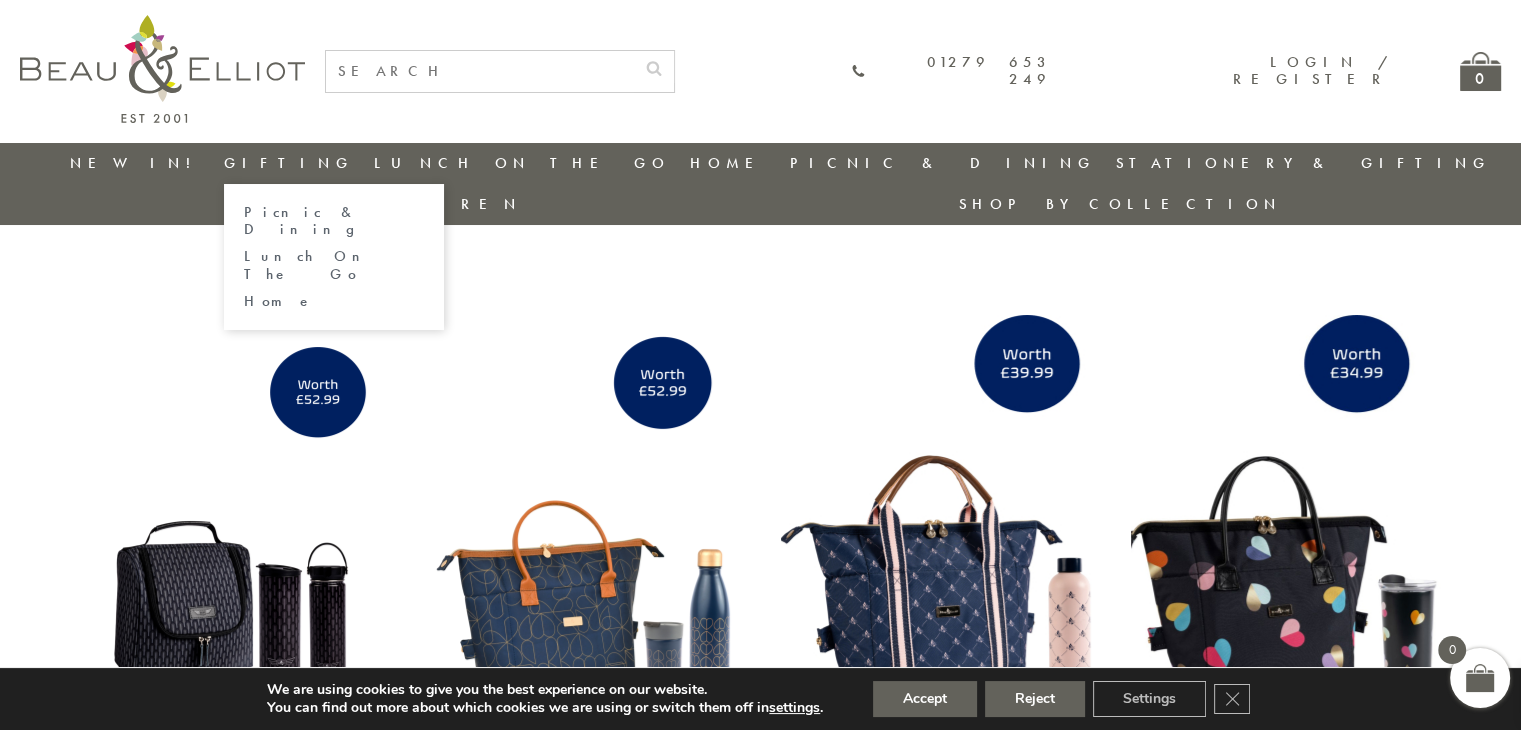 click on "Home" at bounding box center [334, 301] 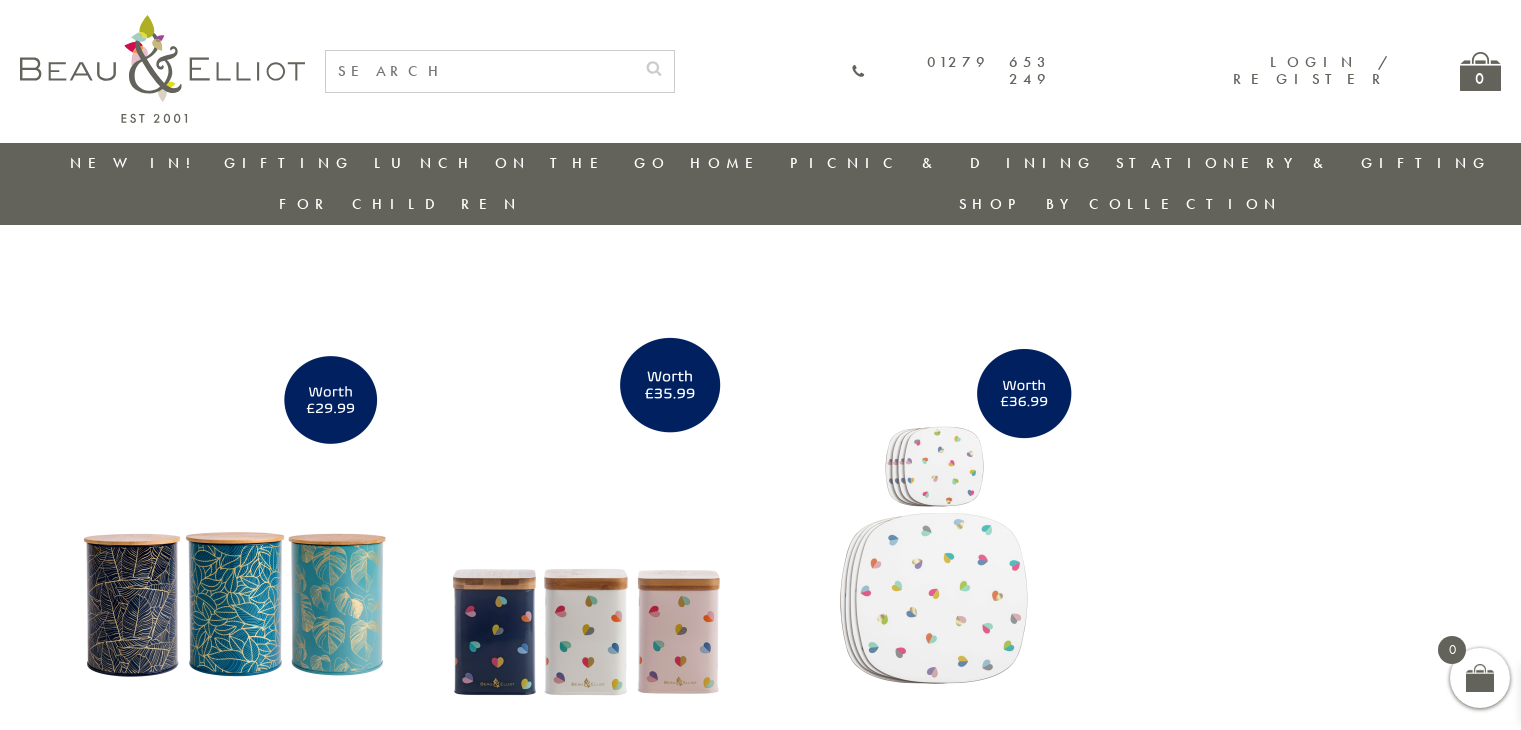 scroll, scrollTop: 0, scrollLeft: 0, axis: both 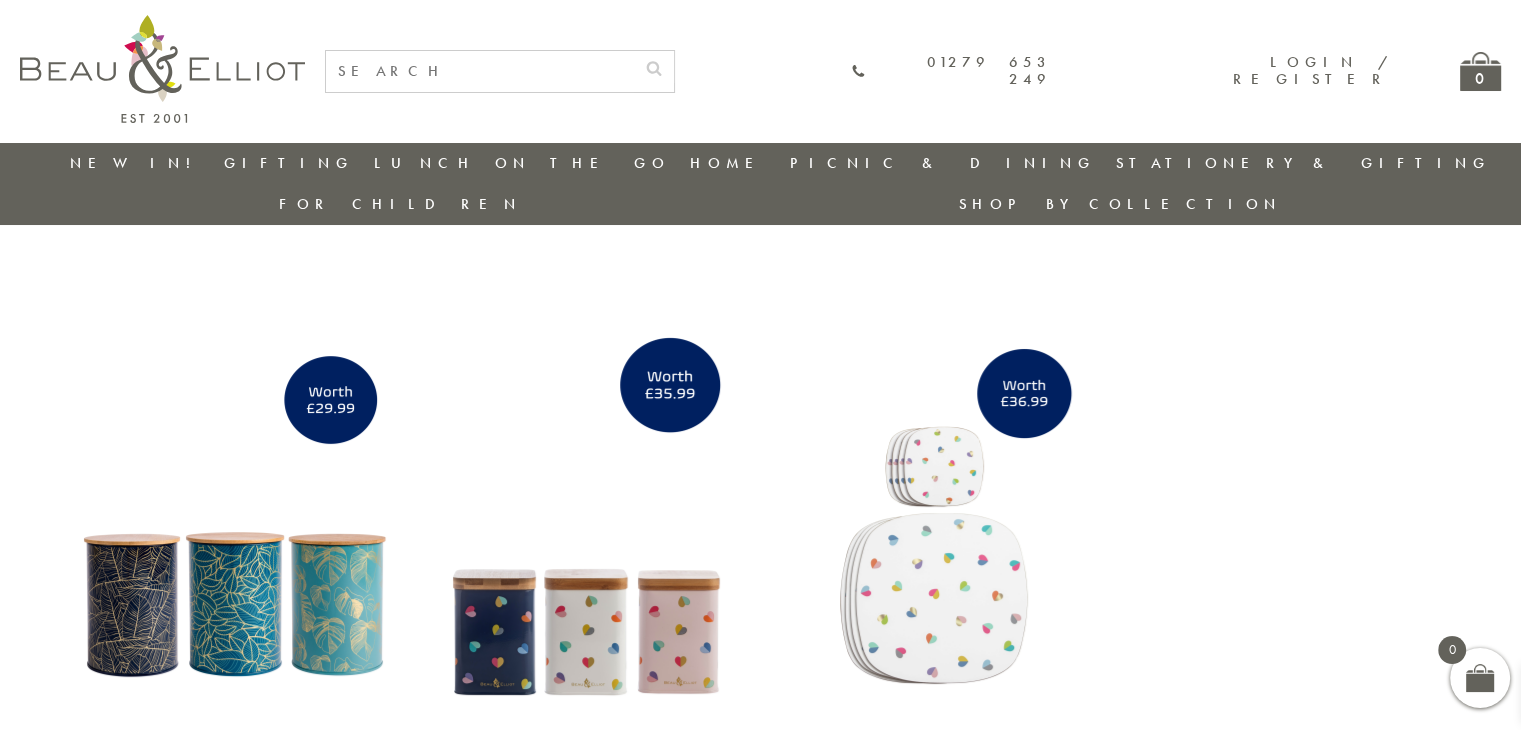 click on "Botanicals Storage Canister set of 3
£ 25.99
Confetti Home Storage Canister set of 3
£ 30.99
Confetti Placemats and Coasters set of 4
£ 29.99" at bounding box center (761, 585) 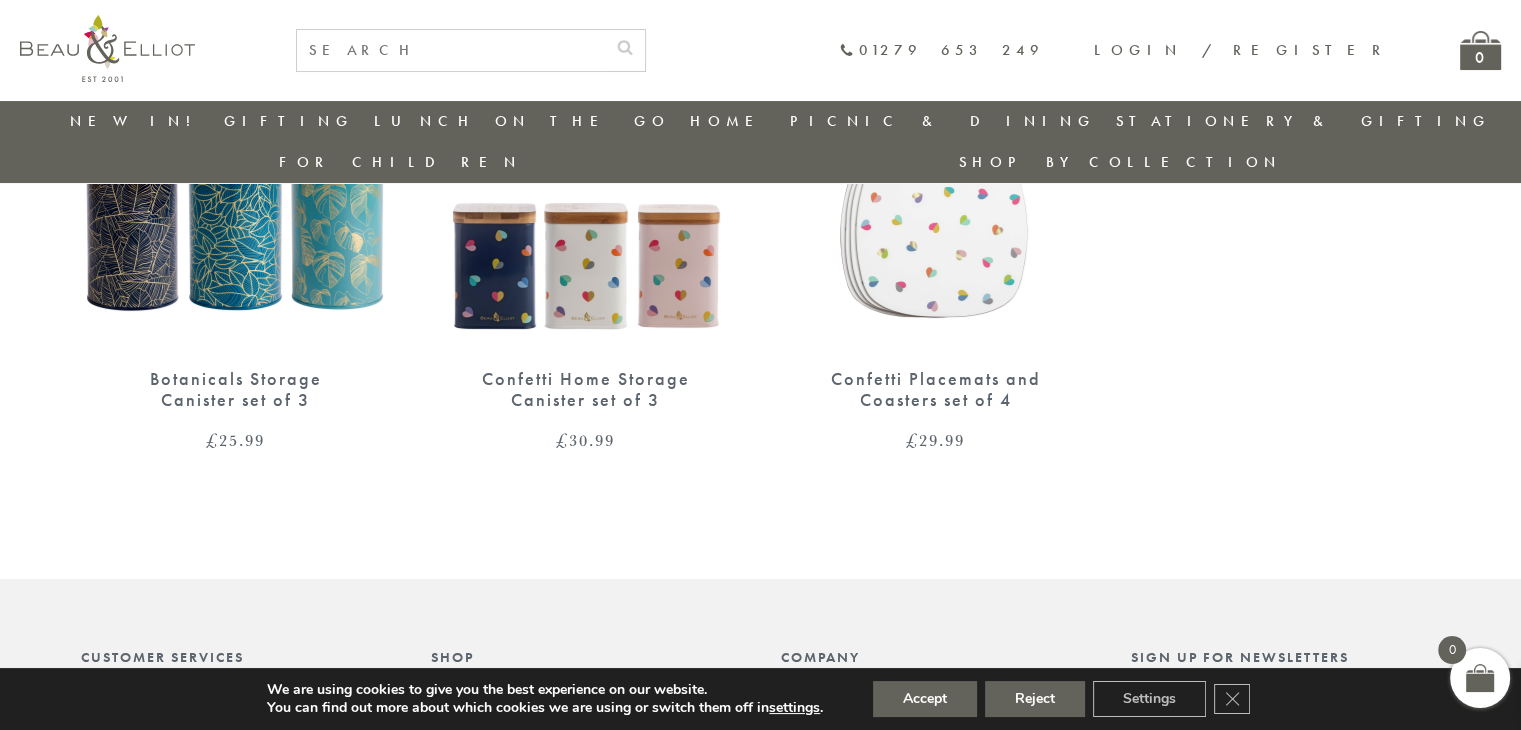 scroll, scrollTop: 369, scrollLeft: 0, axis: vertical 